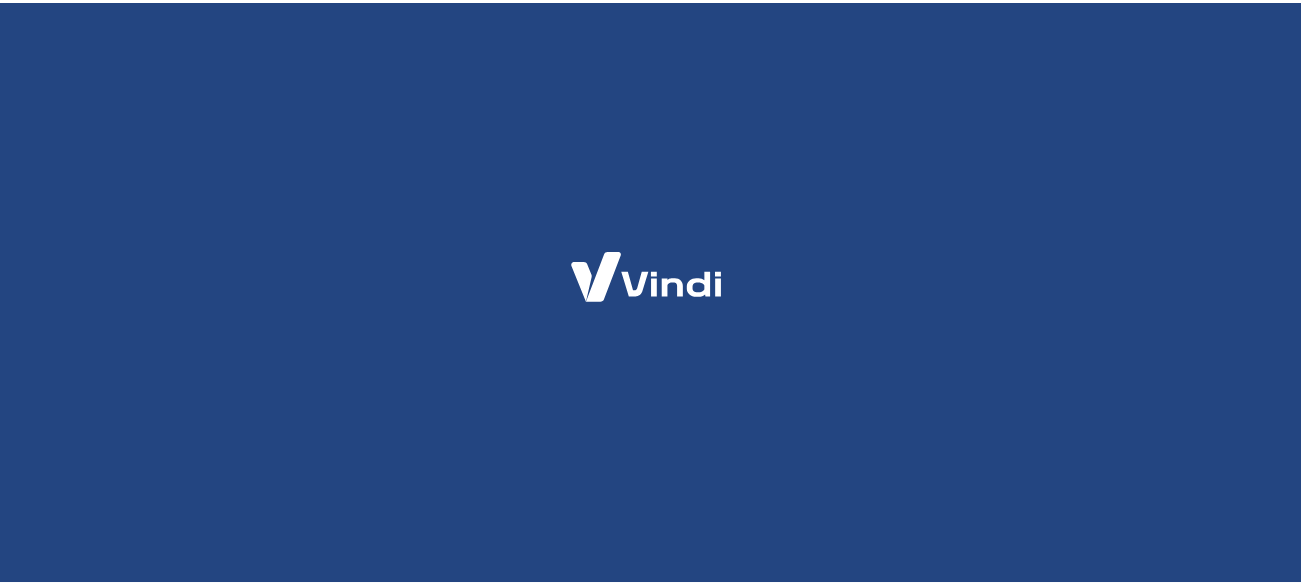 scroll, scrollTop: 0, scrollLeft: 0, axis: both 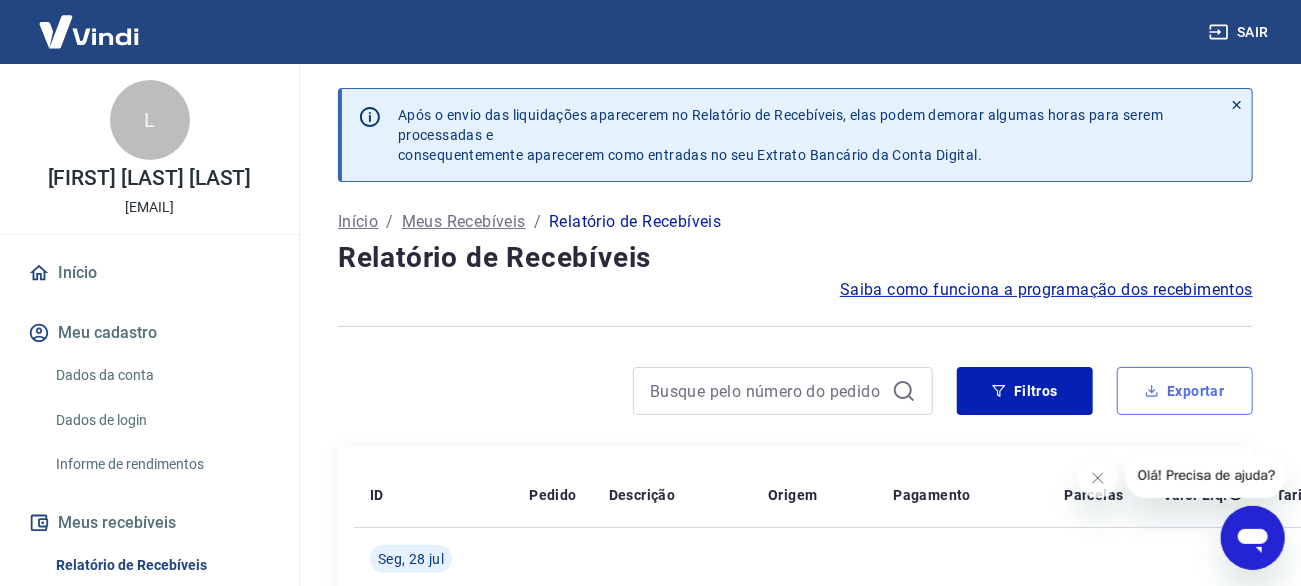 click on "Exportar" at bounding box center [1185, 391] 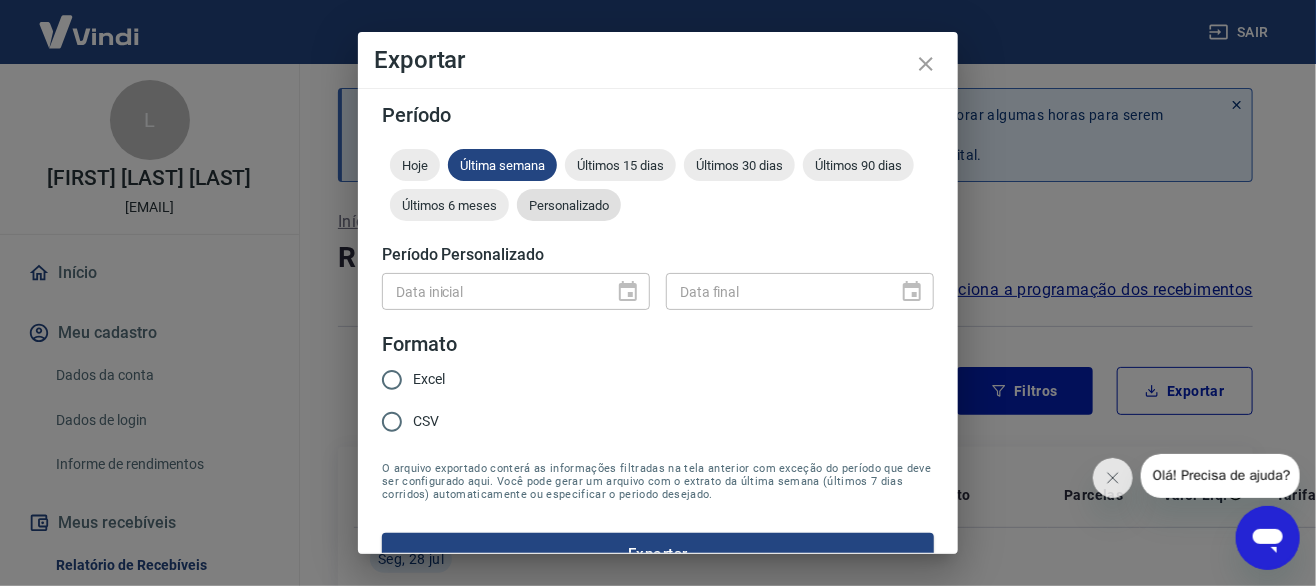 click on "Personalizado" at bounding box center (569, 205) 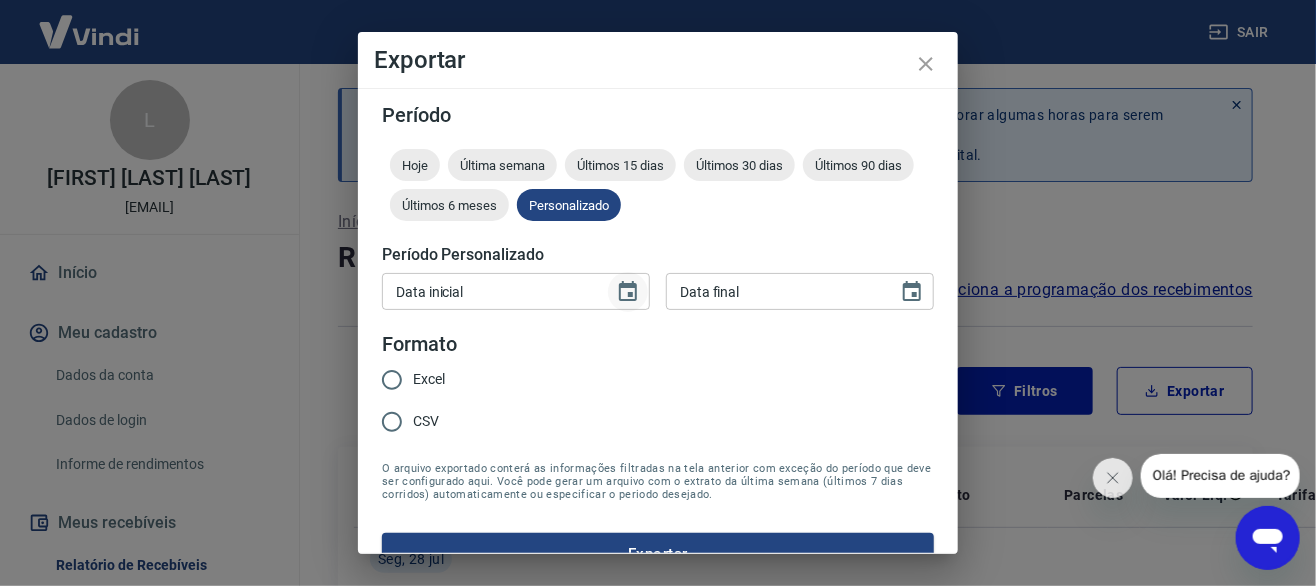 click 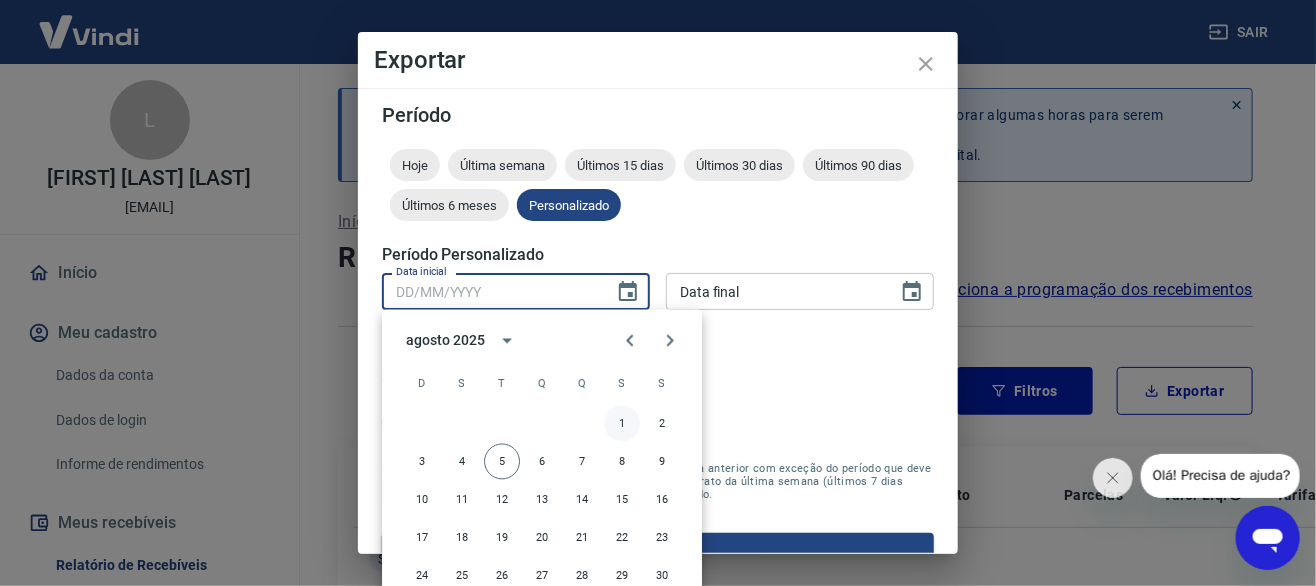 click on "1" at bounding box center (622, 424) 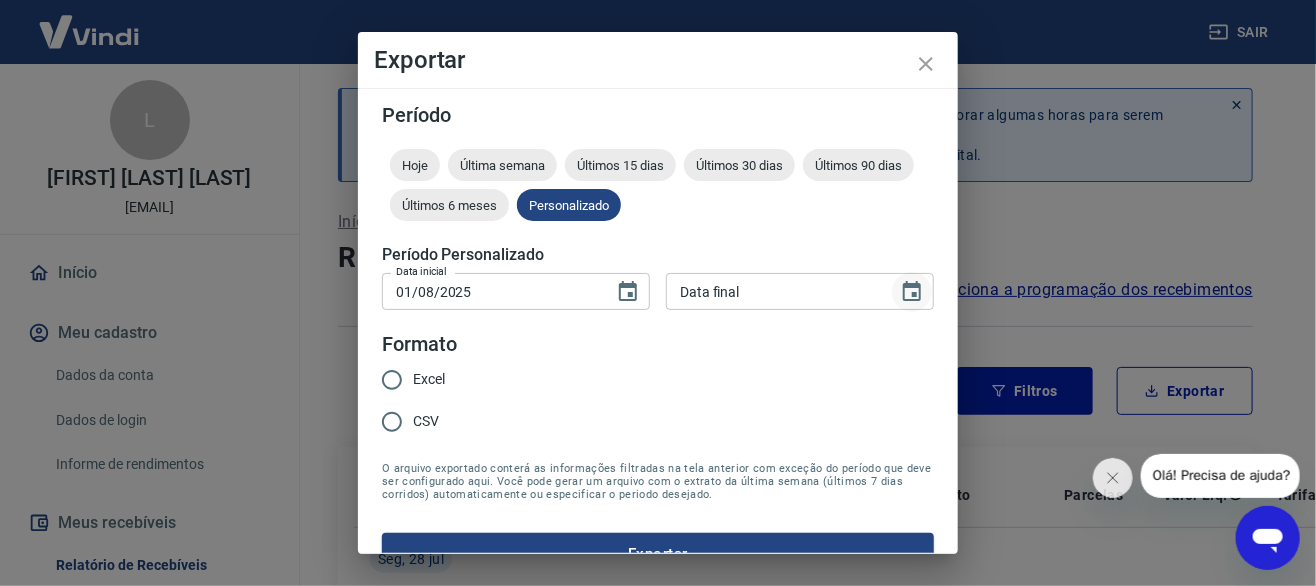 click 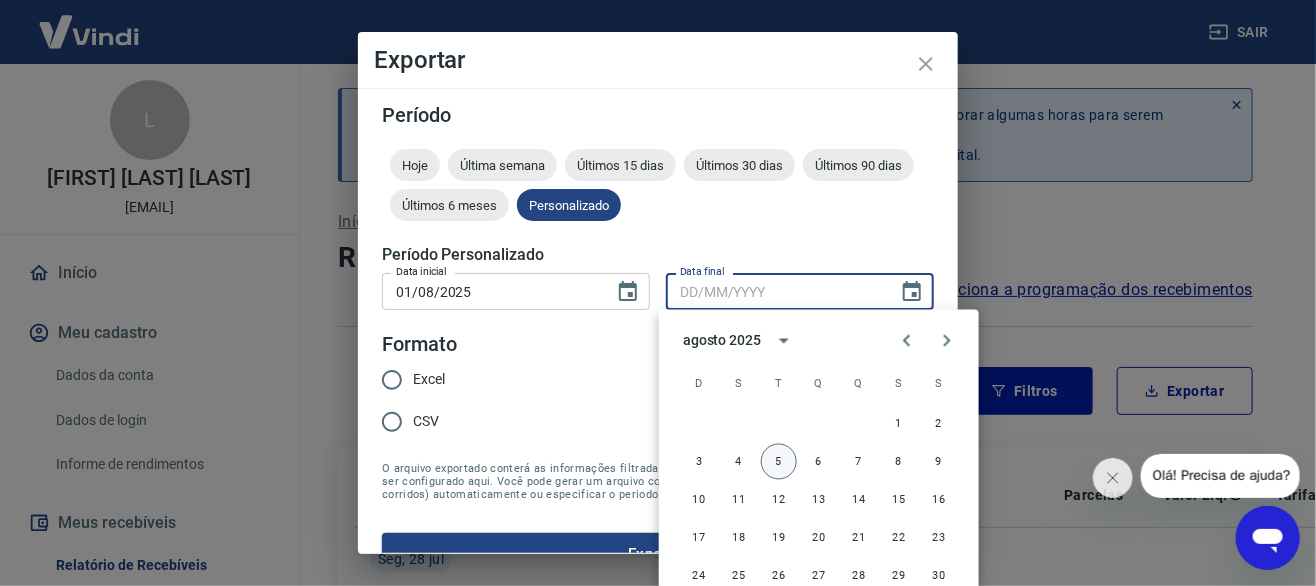 click on "5" at bounding box center [779, 462] 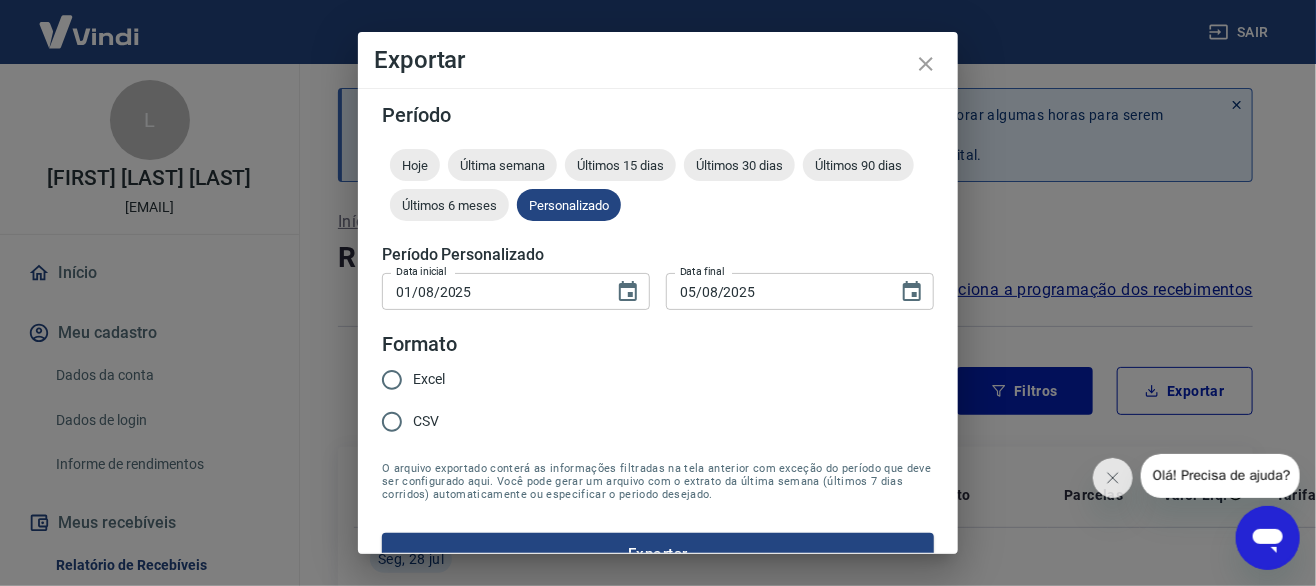 click on "Período   Hoje Última semana Últimos 15 dias Últimos 30 dias Últimos 90 dias Últimos 6 meses Personalizado Período Personalizado Data inicial 01/08/2025 Data inicial Data final 05/08/2025 Data final Formato Excel CSV O arquivo exportado conterá as informações filtradas na tela anterior com exceção do período que deve ser configurado aqui. Você pode gerar um arquivo com o extrato da última semana (últimos 7 dias corridos) automaticamente ou especificar o periodo desejado. Exportar" at bounding box center [658, 340] 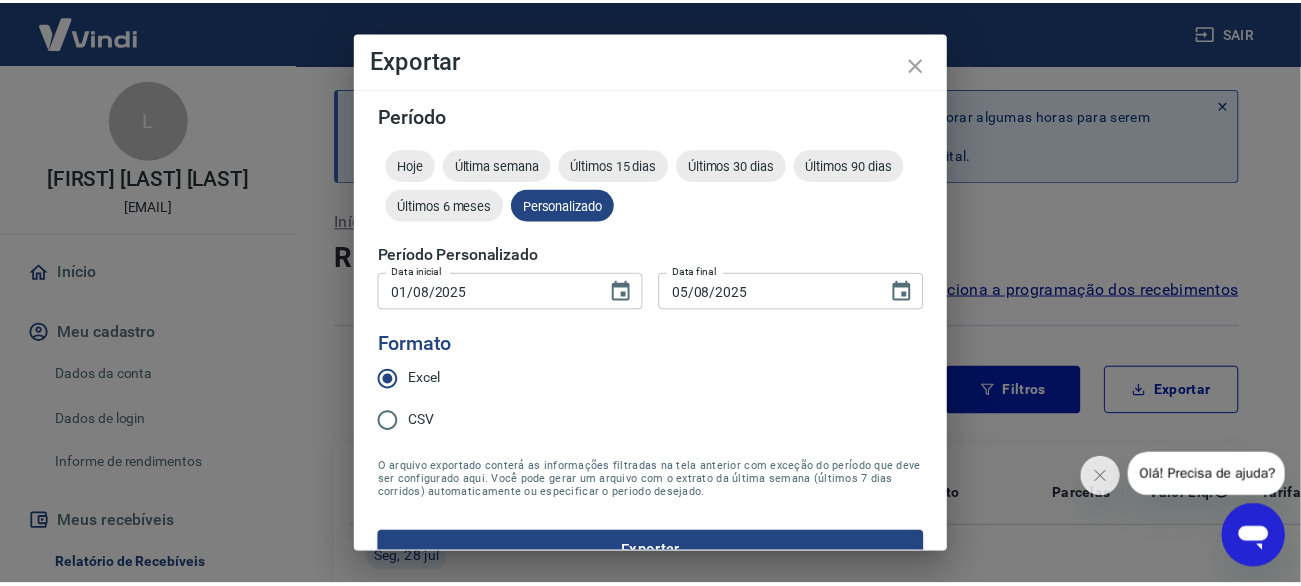 scroll, scrollTop: 36, scrollLeft: 0, axis: vertical 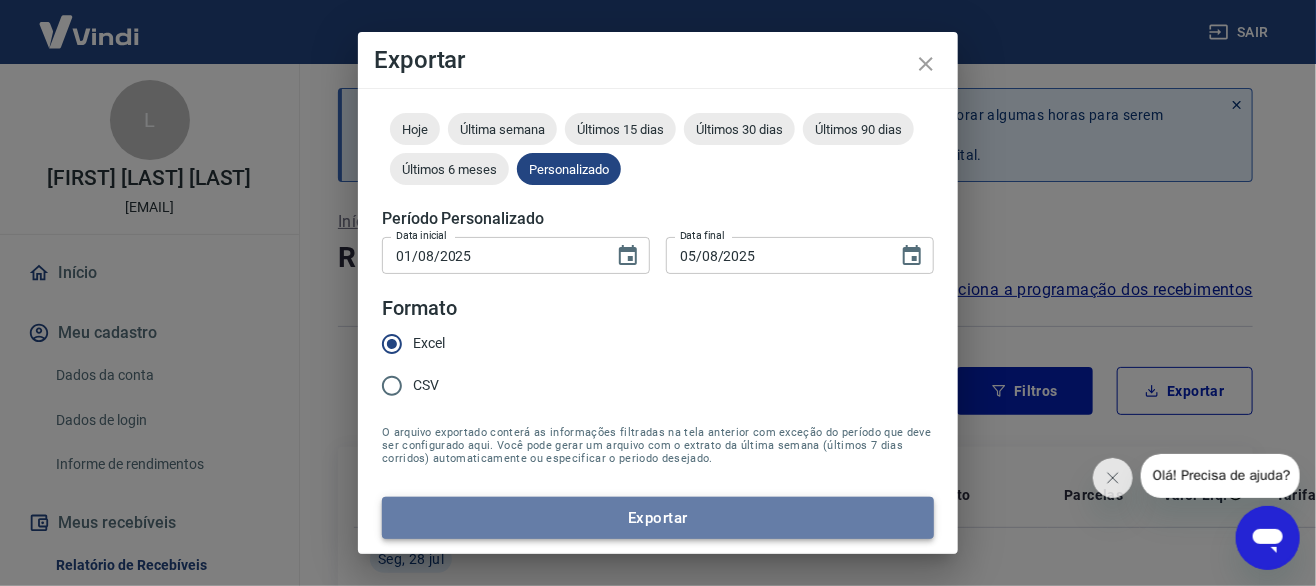 click on "Exportar" at bounding box center (658, 518) 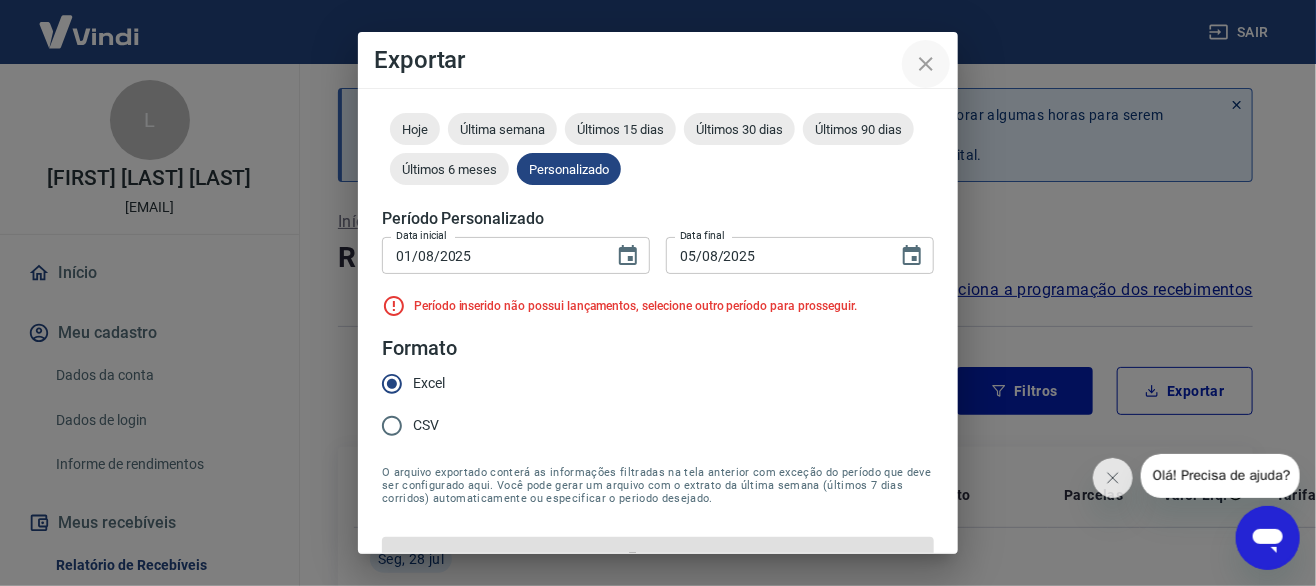 click 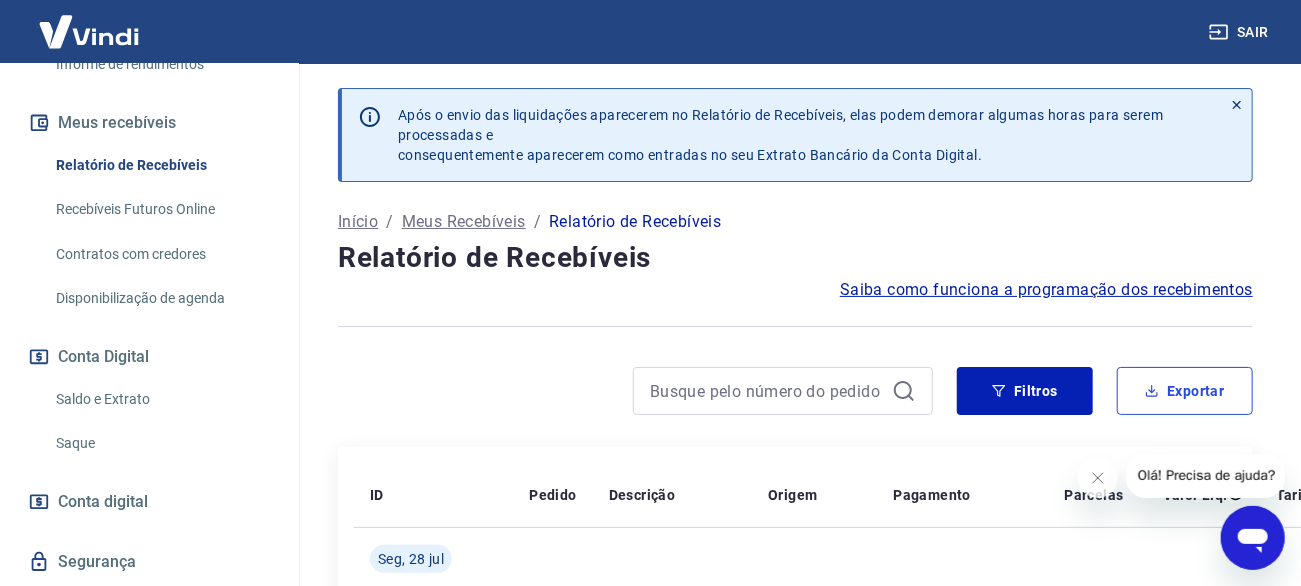 scroll, scrollTop: 477, scrollLeft: 0, axis: vertical 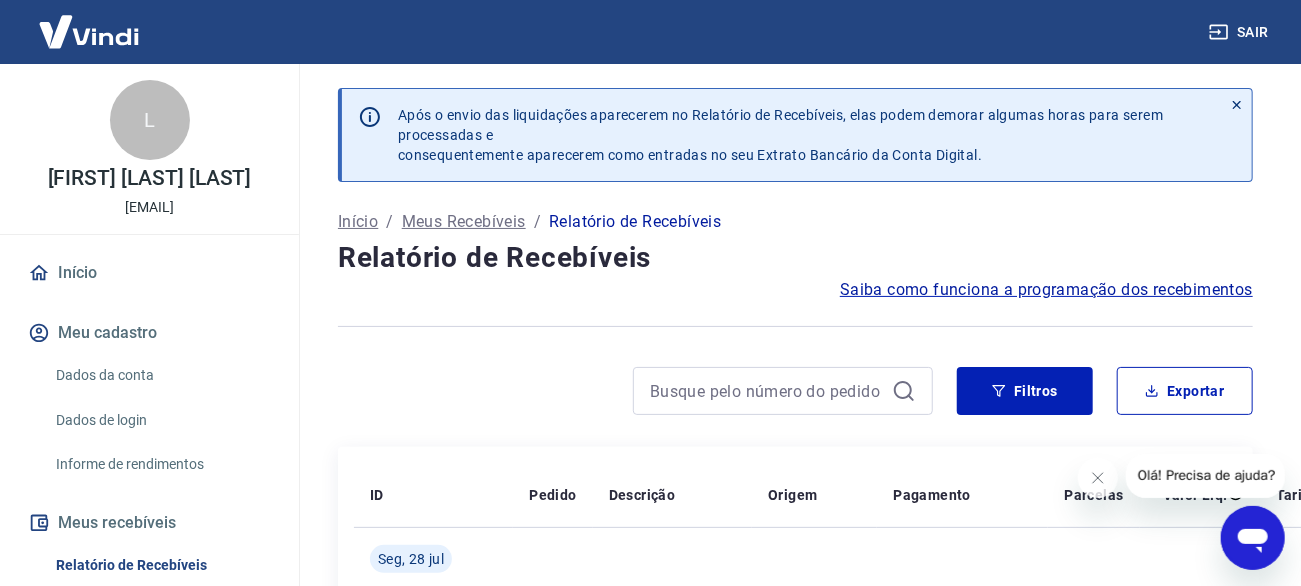 click on "Dados da conta" at bounding box center [161, 375] 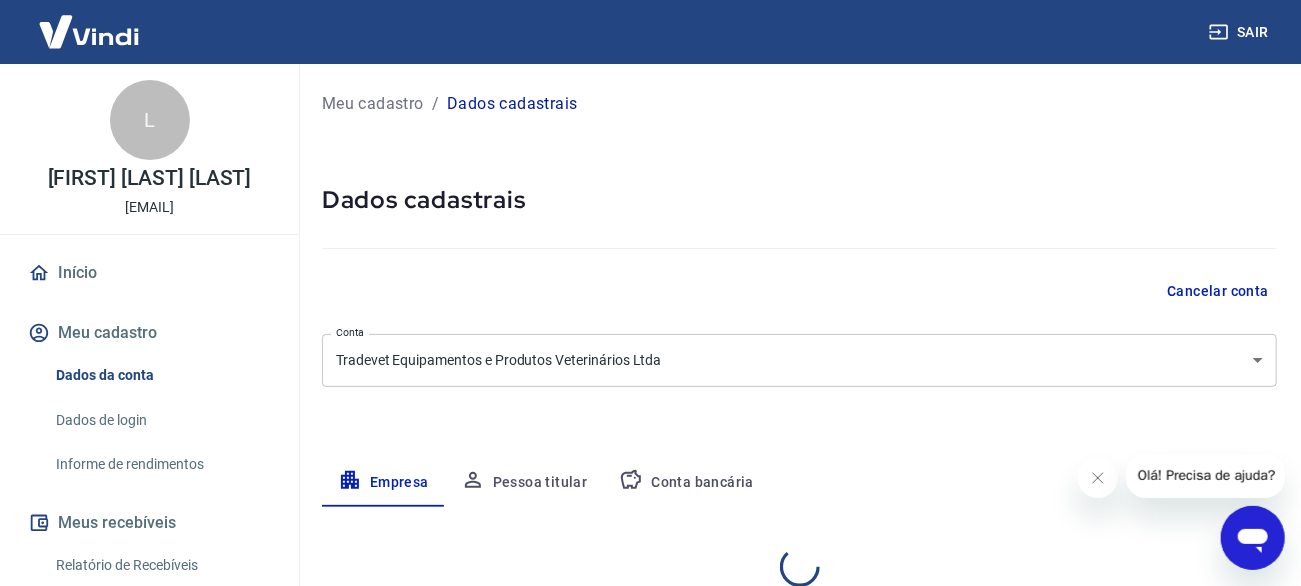 select on "PR" 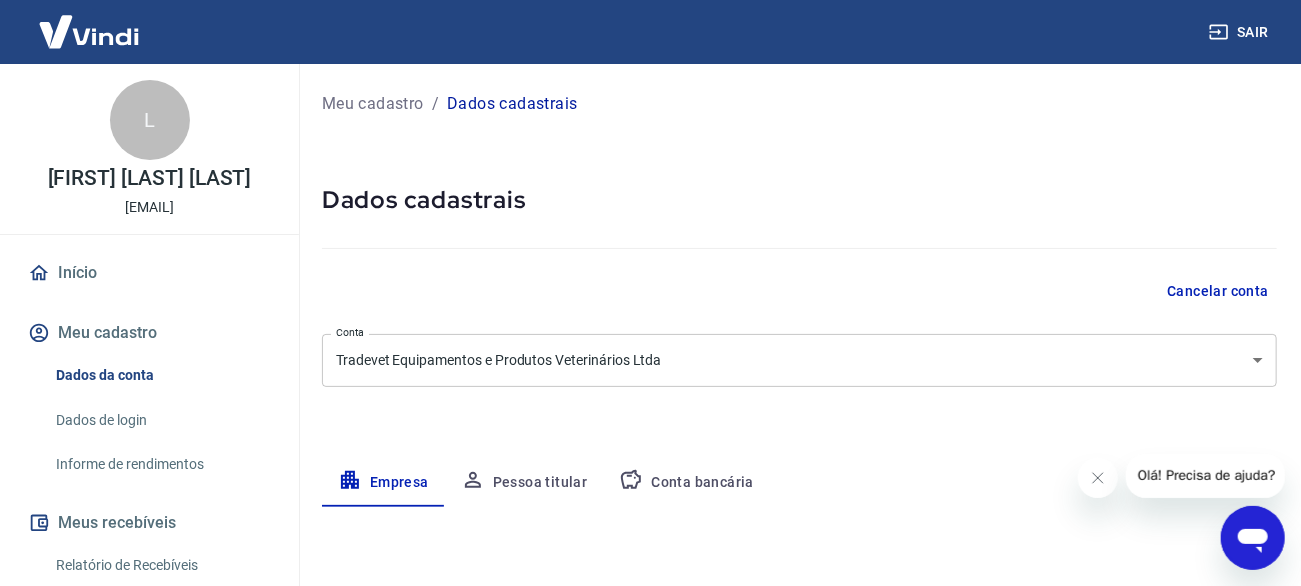 click on "Sair L [FIRST] [LAST] [LAST] [EMAIL] Início Meu cadastro Dados da conta Dados de login Informe de rendimentos Meus recebíveis Relatório de Recebíveis Recebíveis Futuros Online Contratos com credores Disponibilização de agenda Conta Digital Saldo e Extrato Saque Conta digital Segurança Fale conosco Meu cadastro / Dados cadastrais Dados cadastrais Cancelar conta Conta Tradevet Equipamentos e Produtos Veterinários Ltda [object Object] Conta Empresa Pessoa titular Conta bancária Editar razão social Razão social Tradevet Equipamentos e Produtos Veterinários Ltda Razão social CNPJ [CNPJ] CNPJ Endereço da empresa Editar endereço CEP [POSTAL_CODE] CEP Rua Rua [STREET] Rua Número [NUMBER] Número Complemento s1 Complemento Bairro Guabirotuba Bairro Cidade Curitiba Cidade Estado Acre Alagoas Amapá Amazonas Bahia Ceará Distrito Federal Espírito Santo Goiás Maranhão Mato Grosso Mato Grosso do Sul Minas Gerais Pará Paraíba Paraná Piauí" at bounding box center [650, 293] 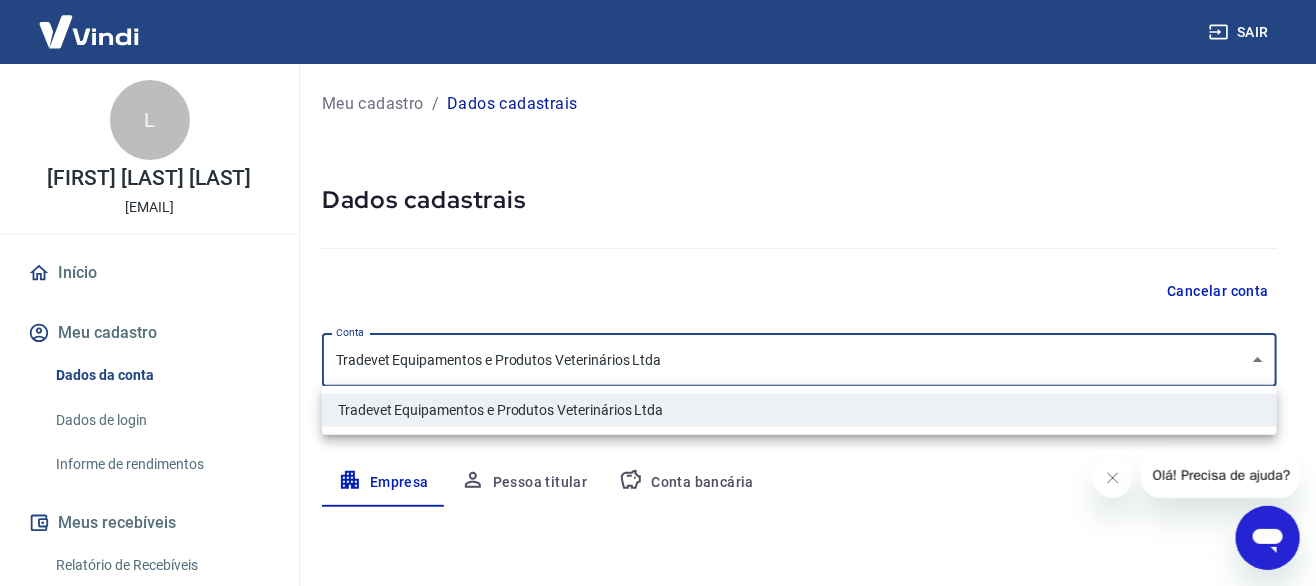 click at bounding box center (658, 293) 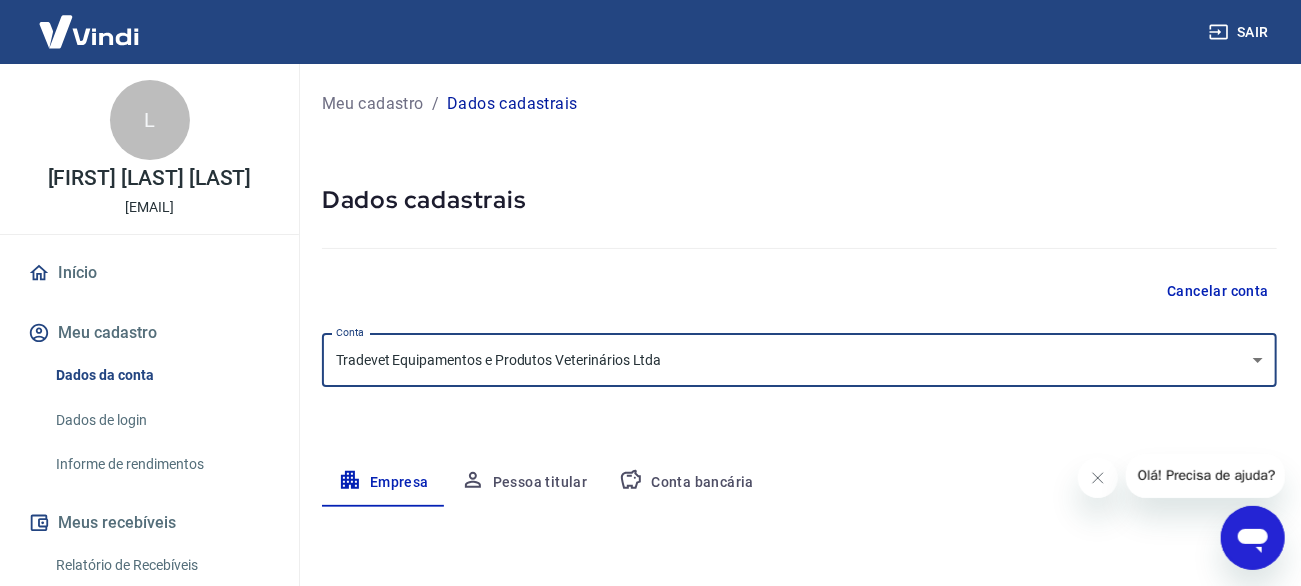 click on "Sair" at bounding box center [1241, 32] 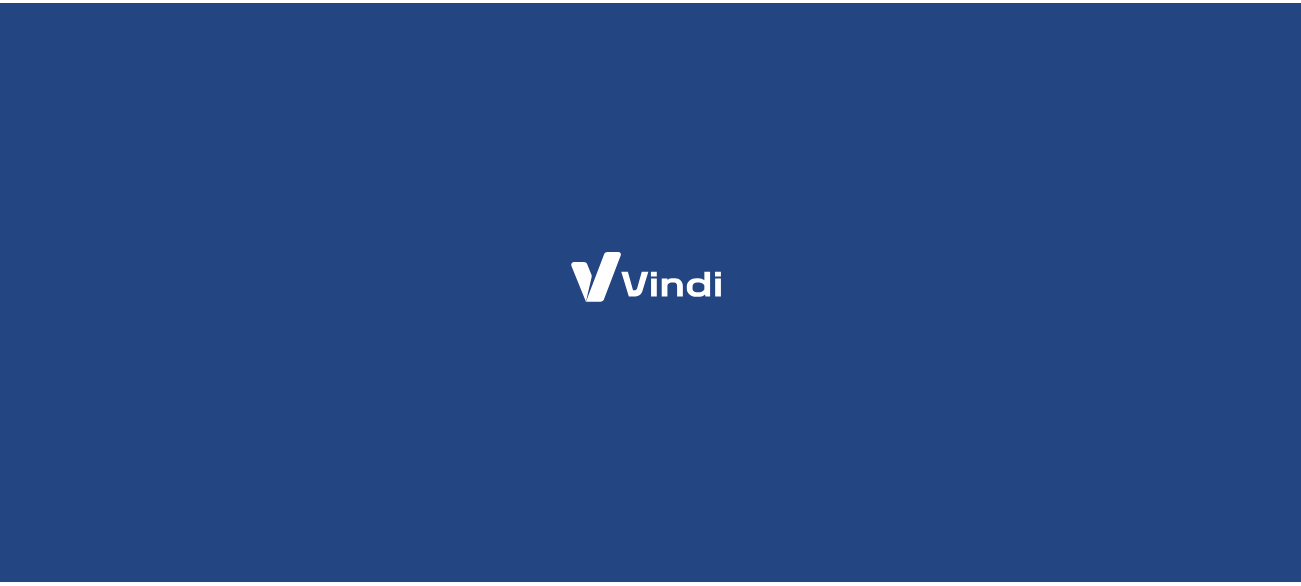 scroll, scrollTop: 0, scrollLeft: 0, axis: both 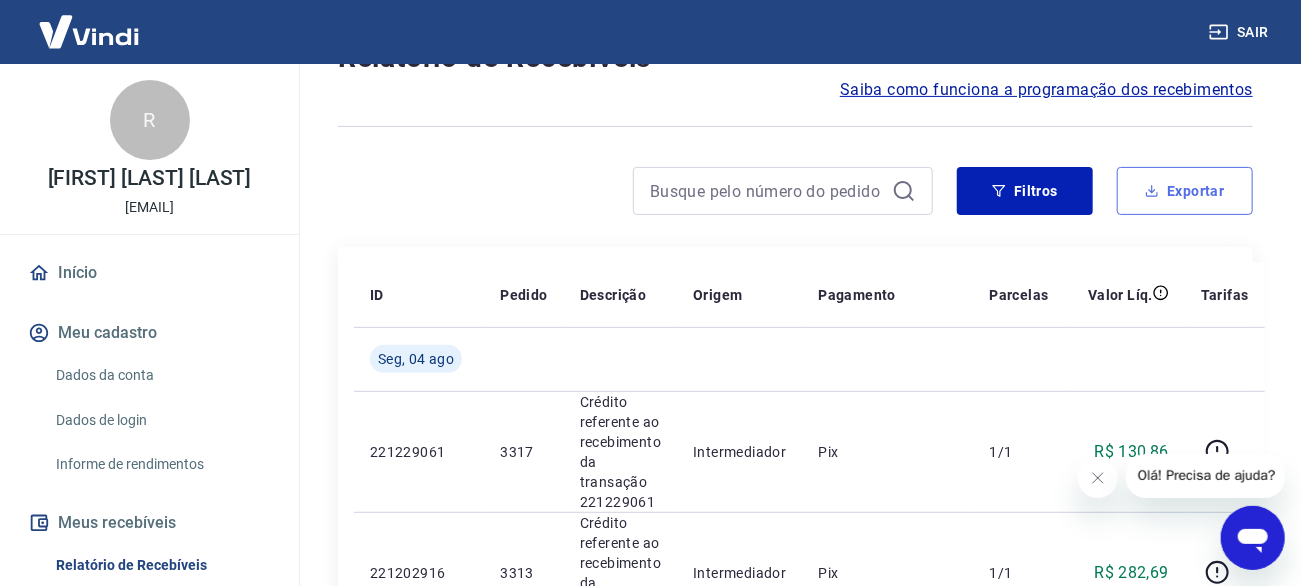 click on "Exportar" at bounding box center (1185, 191) 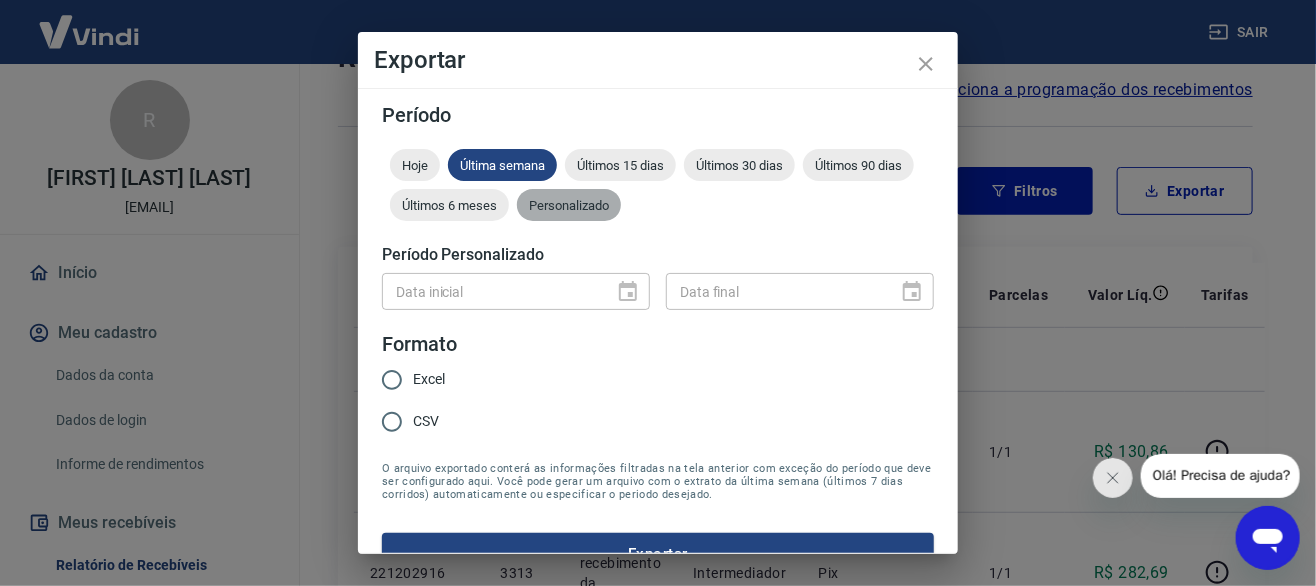 click on "Personalizado" at bounding box center [569, 205] 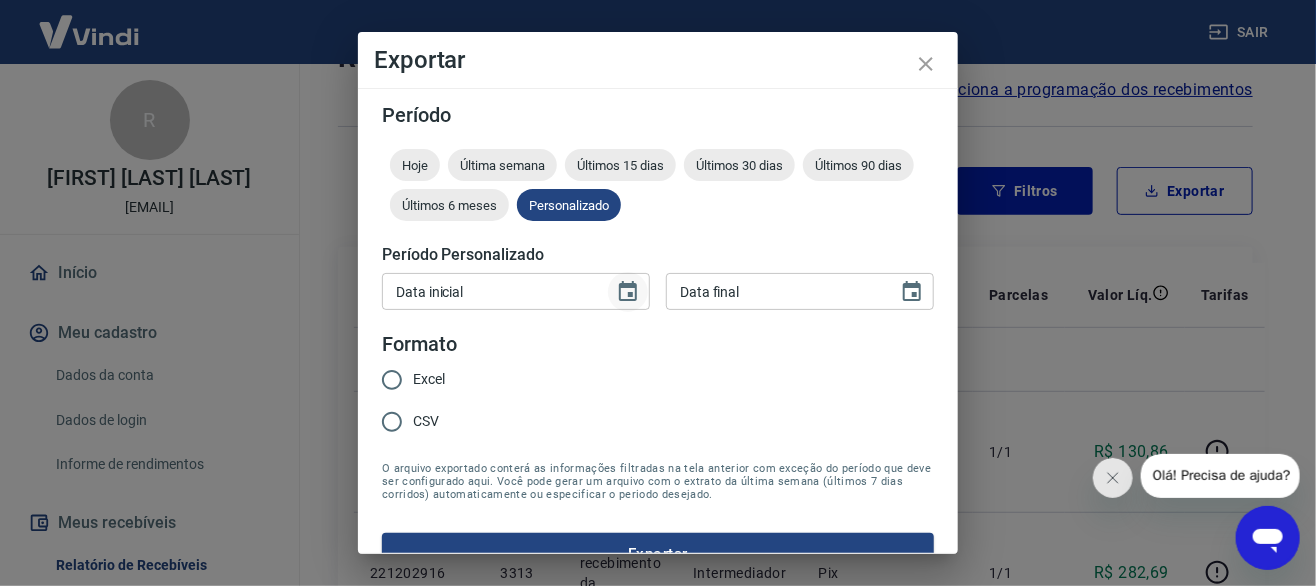 click 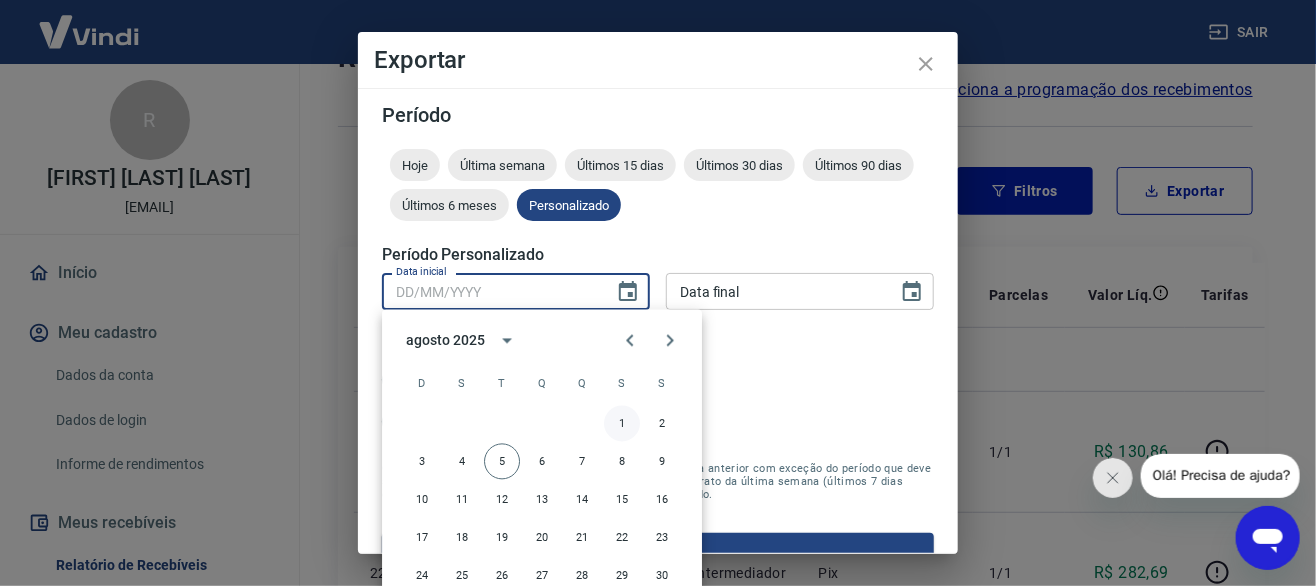 click on "1" at bounding box center [622, 424] 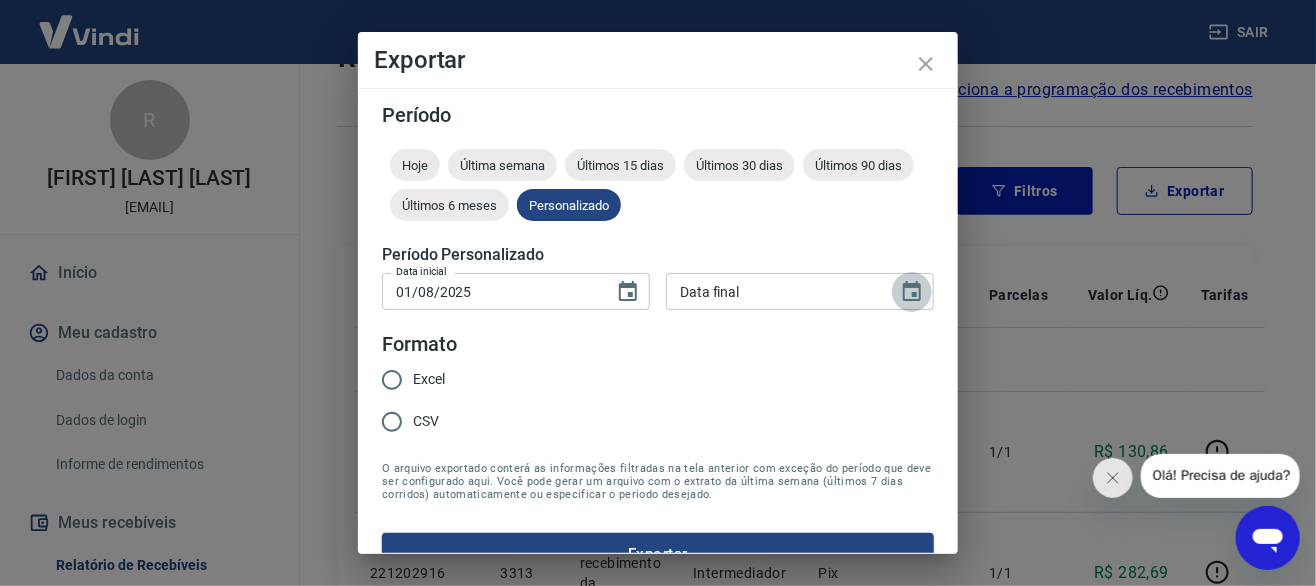 click 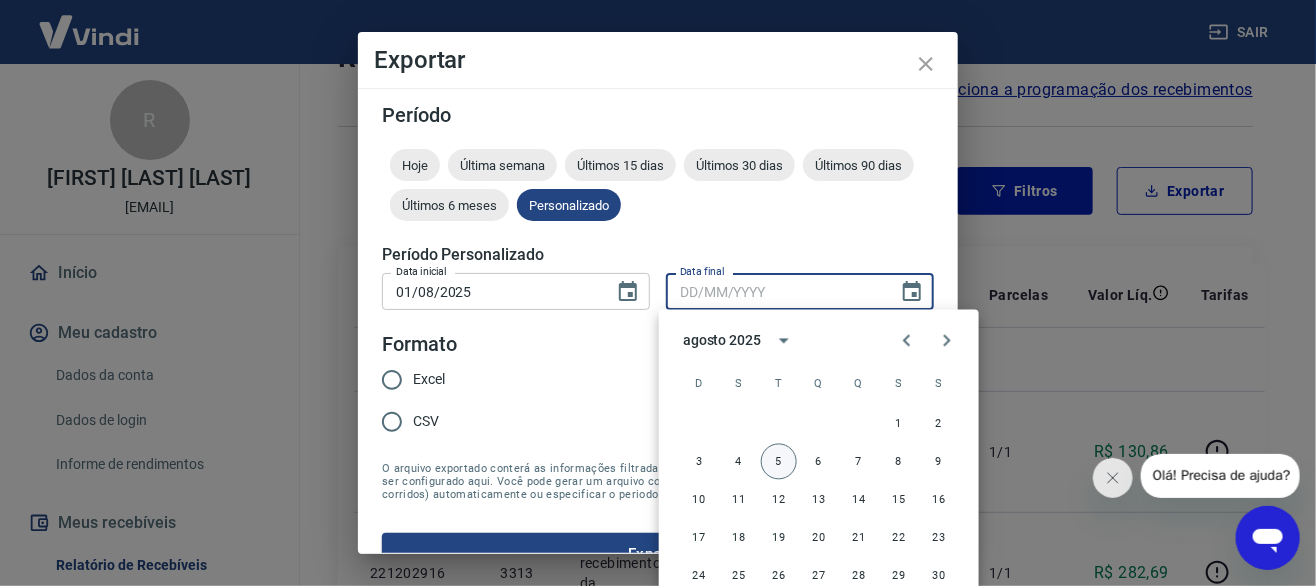 click on "5" at bounding box center (779, 462) 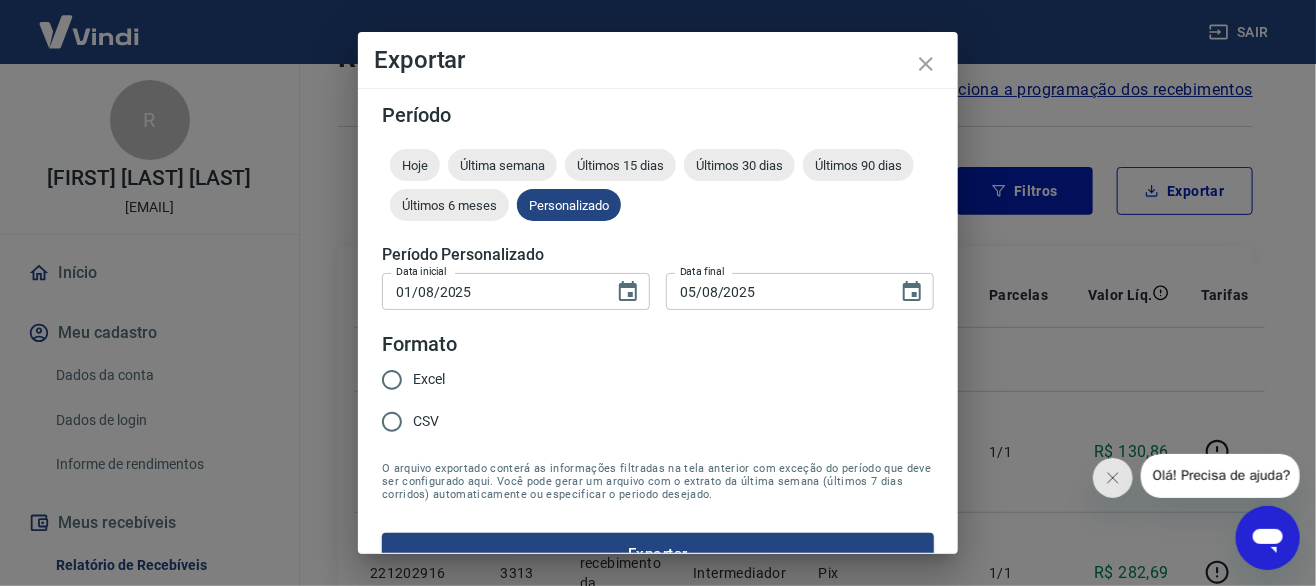 click on "Excel" at bounding box center (429, 379) 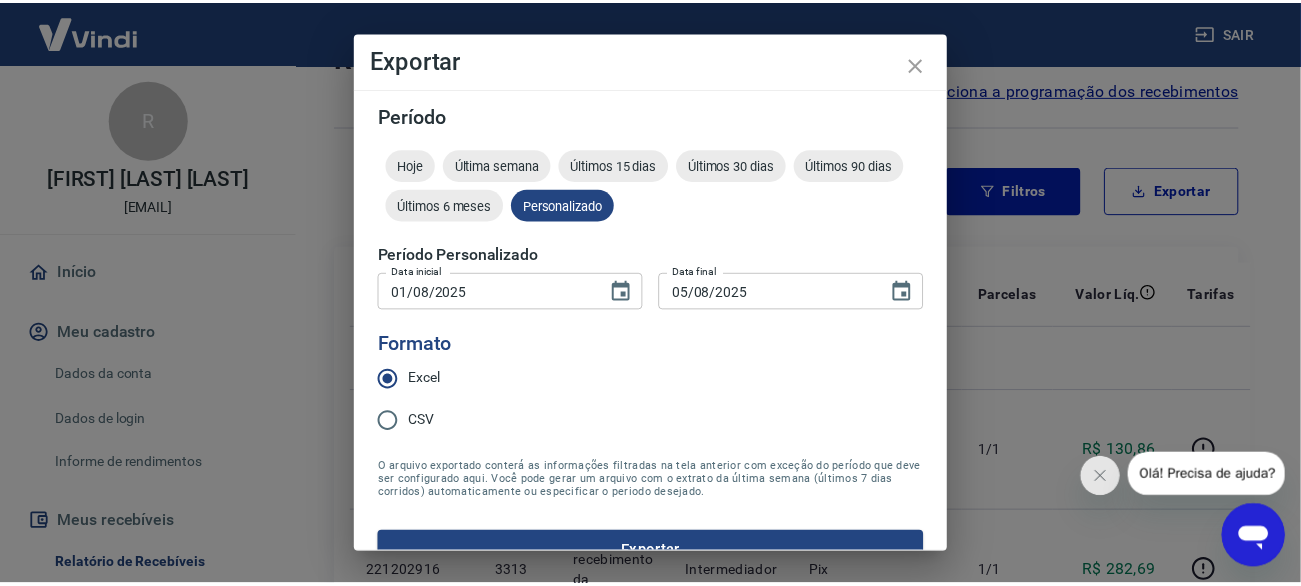 scroll, scrollTop: 36, scrollLeft: 0, axis: vertical 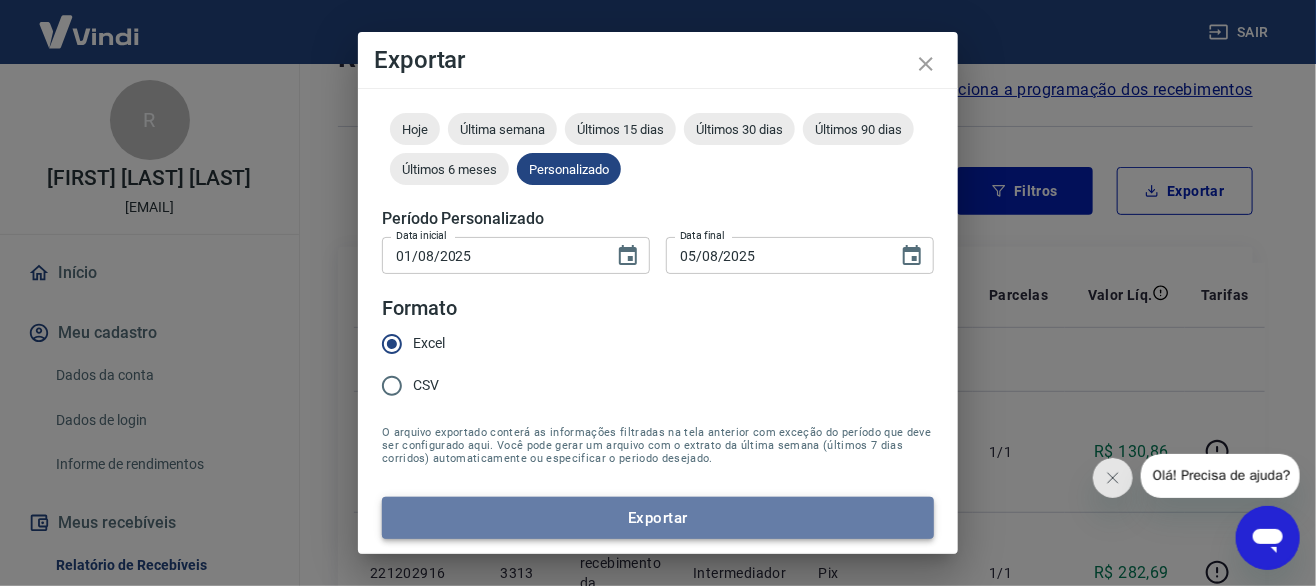 click on "Exportar" at bounding box center [658, 518] 